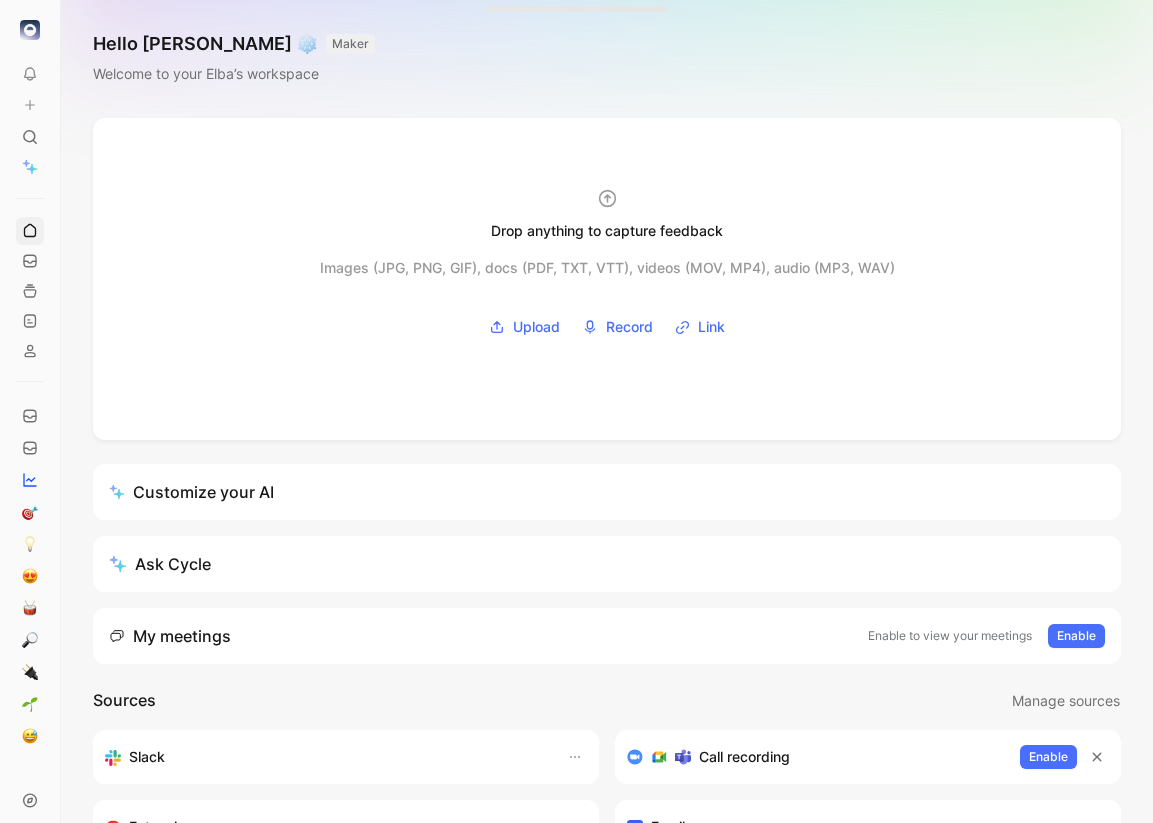 scroll, scrollTop: 0, scrollLeft: 0, axis: both 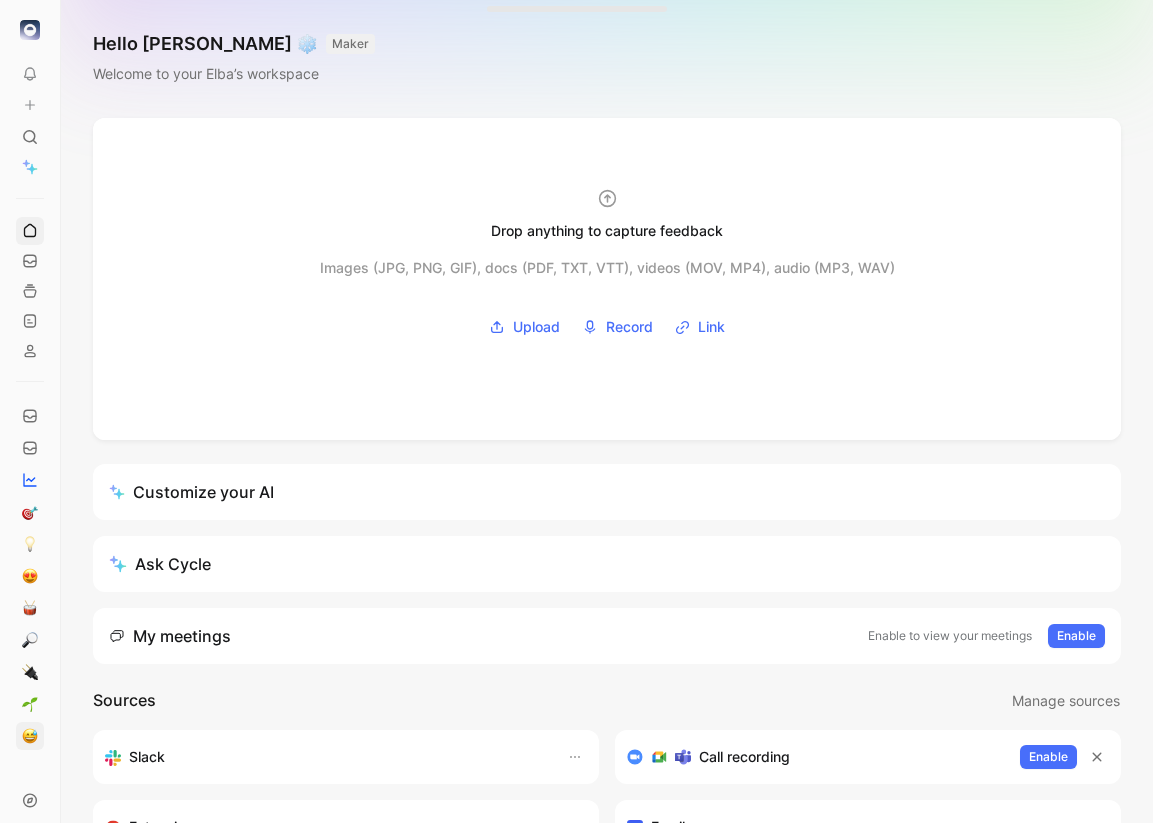 click at bounding box center (30, 736) 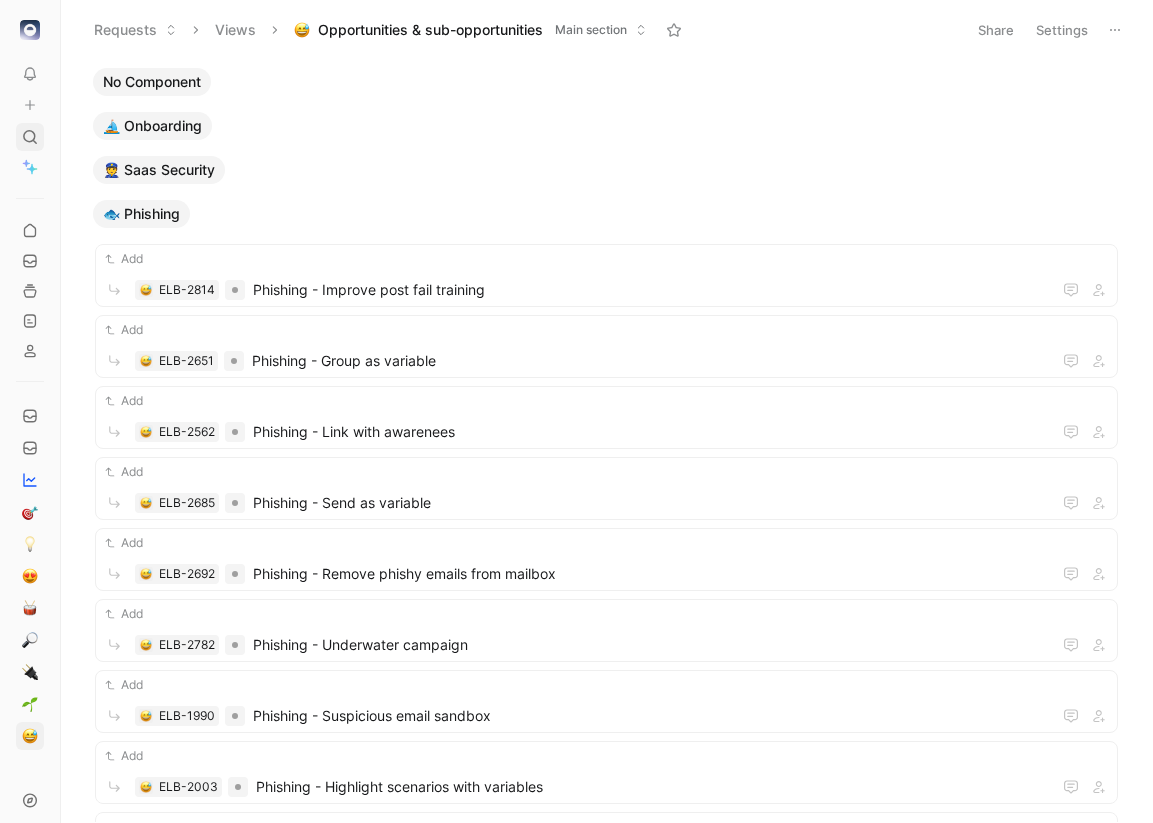 click 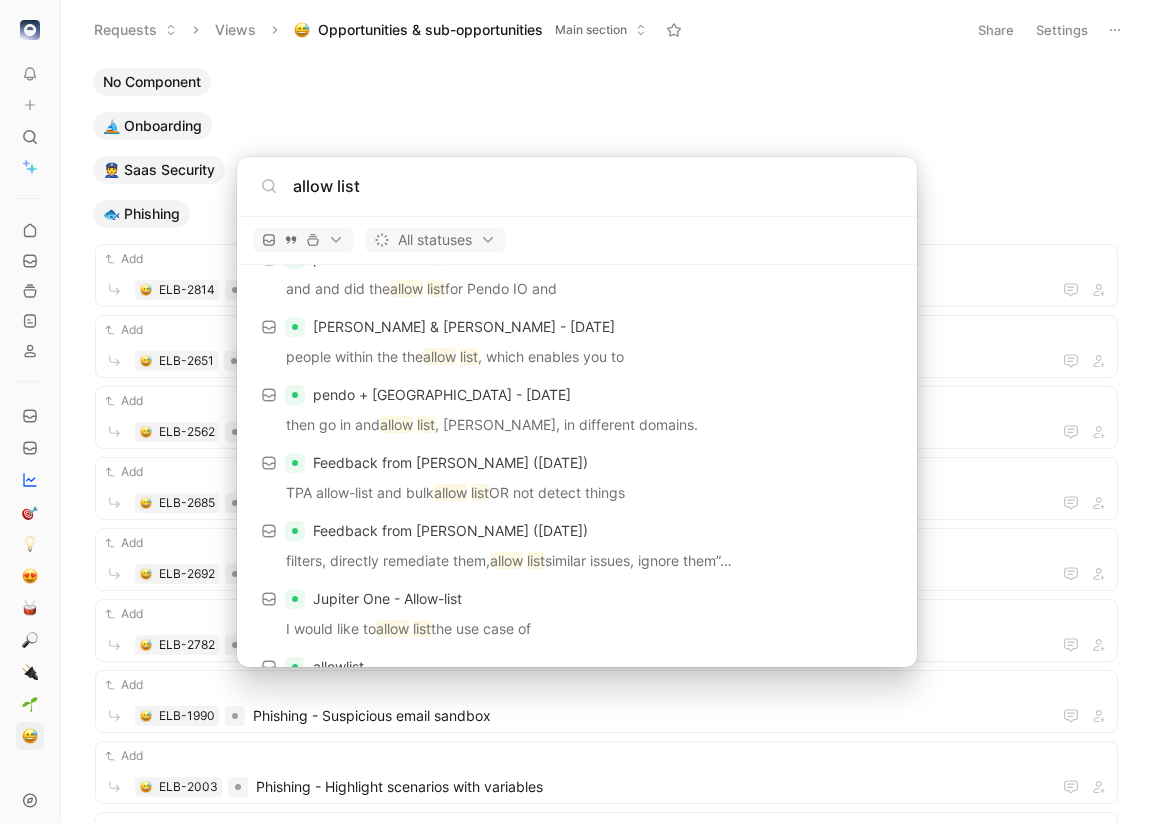 scroll, scrollTop: 139, scrollLeft: 0, axis: vertical 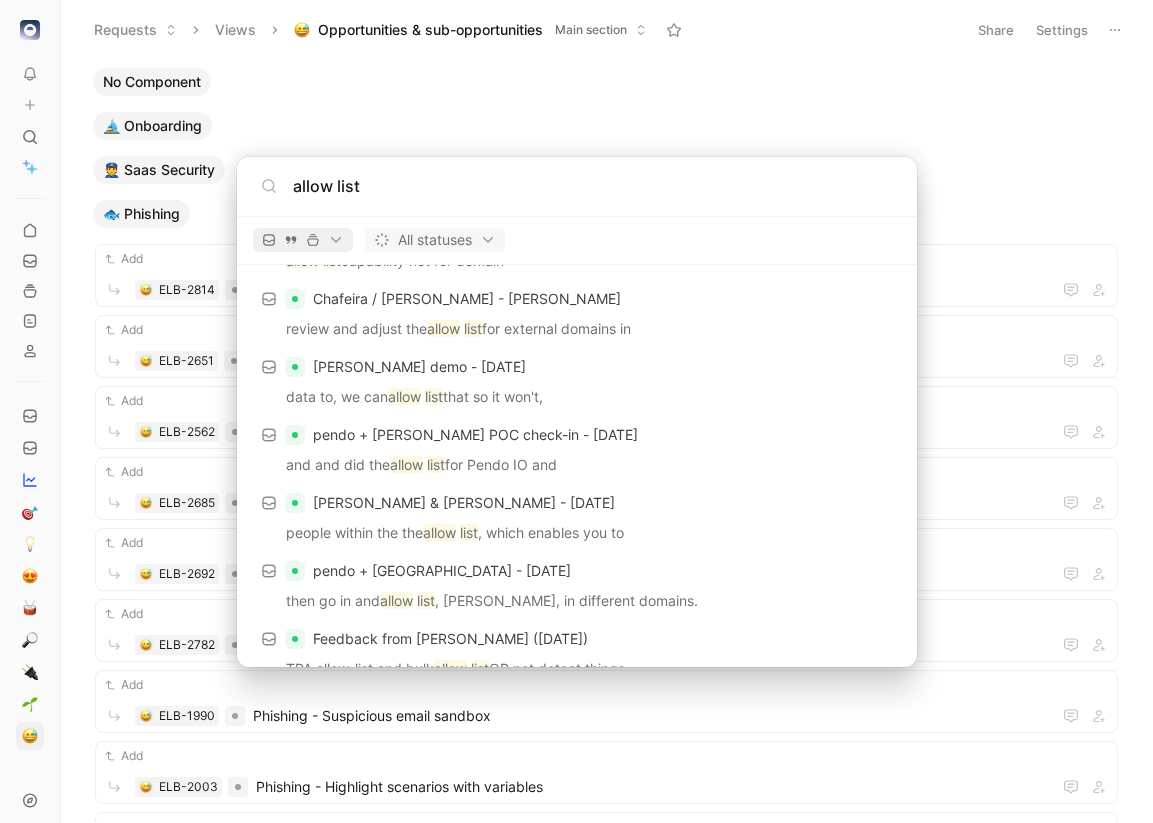 type on "allow list" 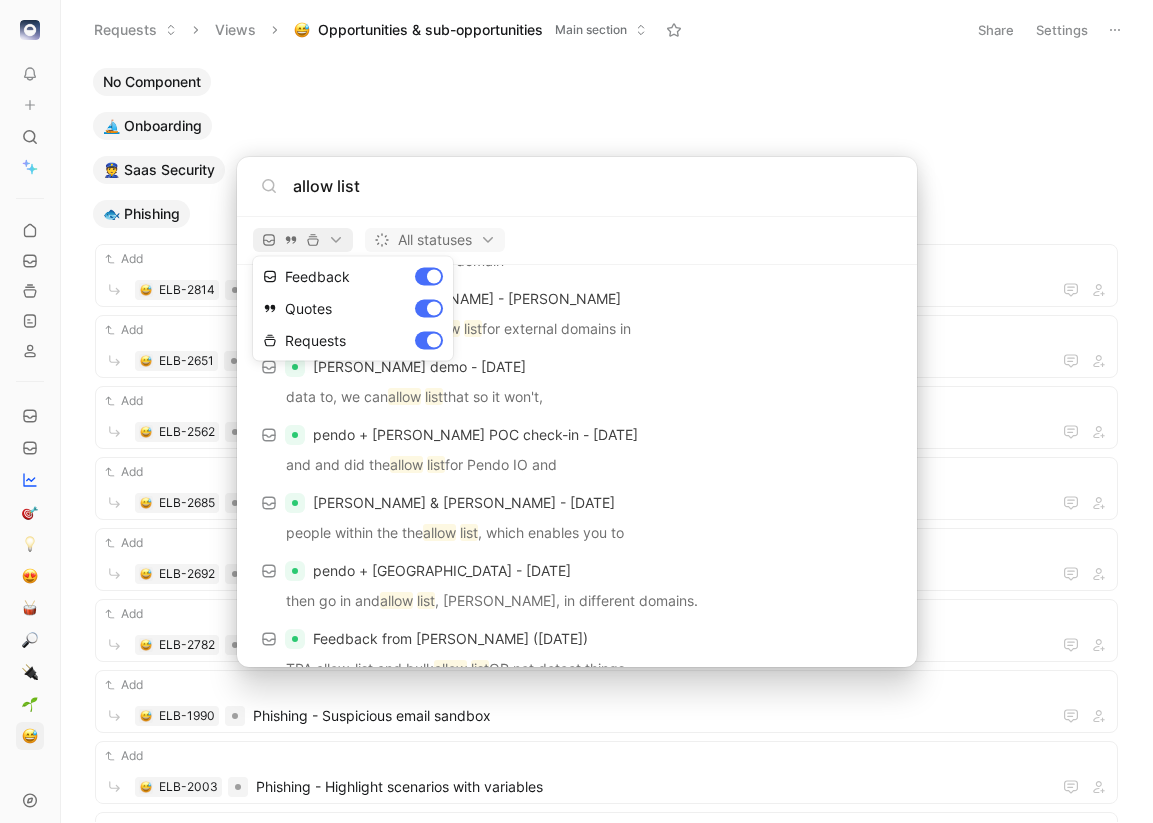 click on "To pick up a draggable item, press the space bar.
While dragging, use the arrow keys to move the item.
Press space again to drop the item in its new position, or press escape to cancel.
Requests Views Opportunities & sub-opportunities Main section Share Settings No Component ⛵️ Onboarding 👮 Saas Security 🐟 Phishing Add ELB-2814 Phishing - Improve post fail training Add ELB-2651 Phishing - Group as variable Add ELB-2562 Phishing - Link with awarenees Add ELB-2685 Phishing - Send as variable Add ELB-2692 Phishing - Remove phishy emails from mailbox Add ELB-2782 Phishing - Underwater campaign Add ELB-1990 Phishing - Suspicious email sandbox Add ELB-2003 Phishing - Highlight scenarios with variables Add ELB-1898 Phishing - scan email header Add ELB-1908 Phishing - Preventive capabilities Add ELB-1920 Phishing - Target VIP users Add ELB-1943 Phishing - Customize to context Add ELB-1842 Phishing - Improve reporting capabilities Add ELB-1844 Phishing - Track opening rate New" at bounding box center [576, 411] 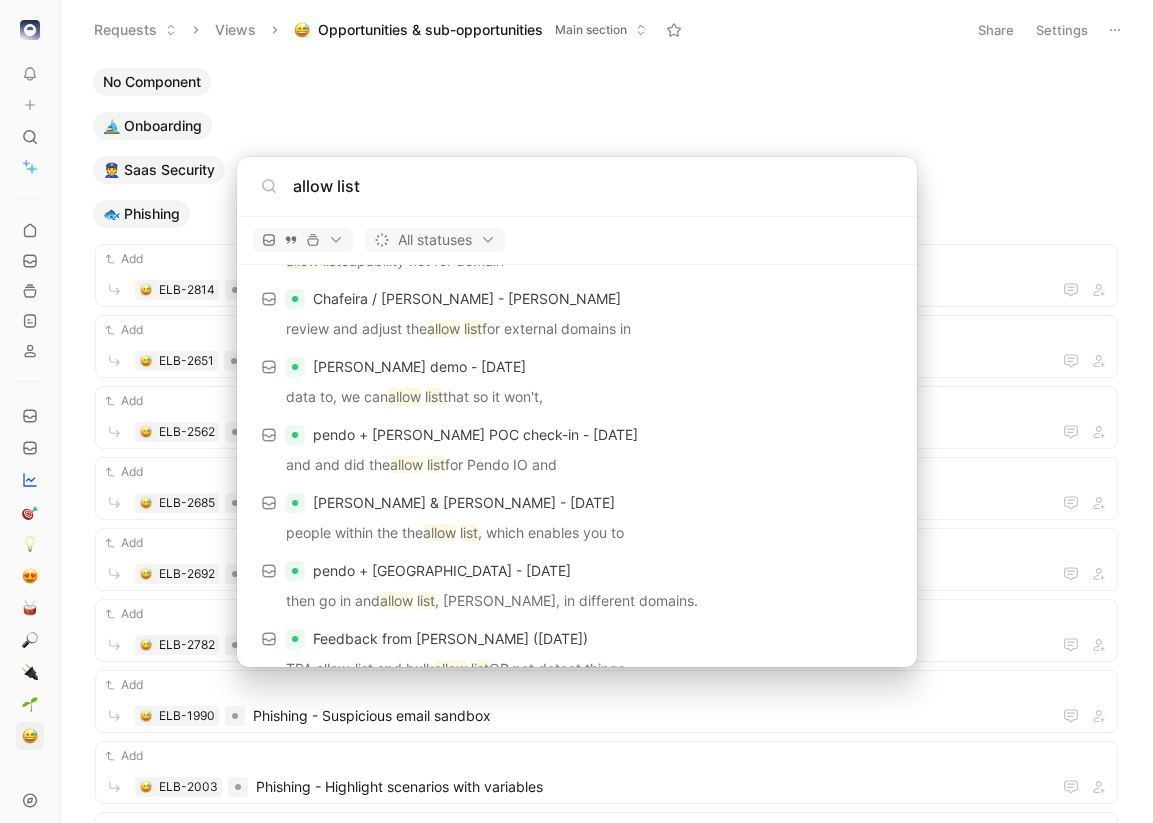 click on "To pick up a draggable item, press the space bar.
While dragging, use the arrow keys to move the item.
Press space again to drop the item in its new position, or press escape to cancel.
Requests Views Opportunities & sub-opportunities Main section Share Settings No Component ⛵️ Onboarding 👮 Saas Security 🐟 Phishing Add ELB-2814 Phishing - Improve post fail training Add ELB-2651 Phishing - Group as variable Add ELB-2562 Phishing - Link with awarenees Add ELB-2685 Phishing - Send as variable Add ELB-2692 Phishing - Remove phishy emails from mailbox Add ELB-2782 Phishing - Underwater campaign Add ELB-1990 Phishing - Suspicious email sandbox Add ELB-2003 Phishing - Highlight scenarios with variables Add ELB-1898 Phishing - scan email header Add ELB-1908 Phishing - Preventive capabilities Add ELB-1920 Phishing - Target VIP users Add ELB-1943 Phishing - Customize to context Add ELB-1842 Phishing - Improve reporting capabilities Add ELB-1844 Phishing - Track opening rate New" at bounding box center [576, 411] 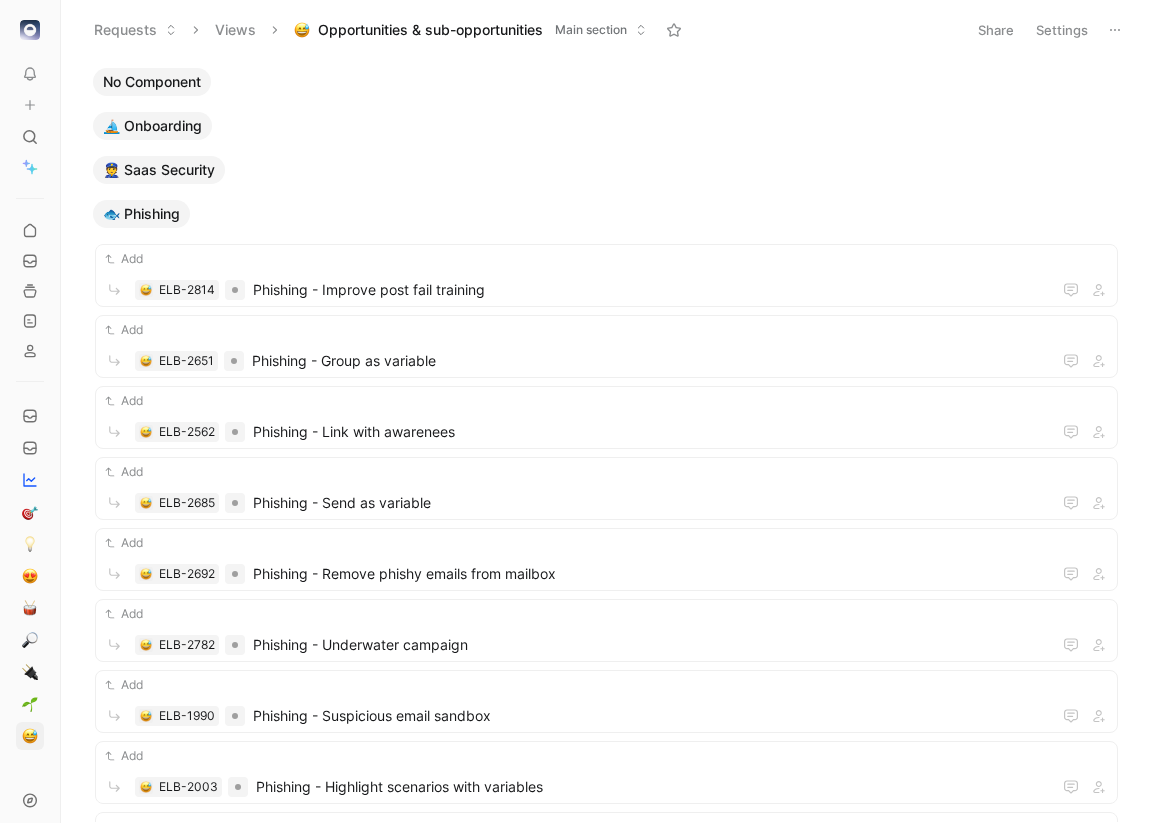 click on "👮 Saas Security" at bounding box center (159, 170) 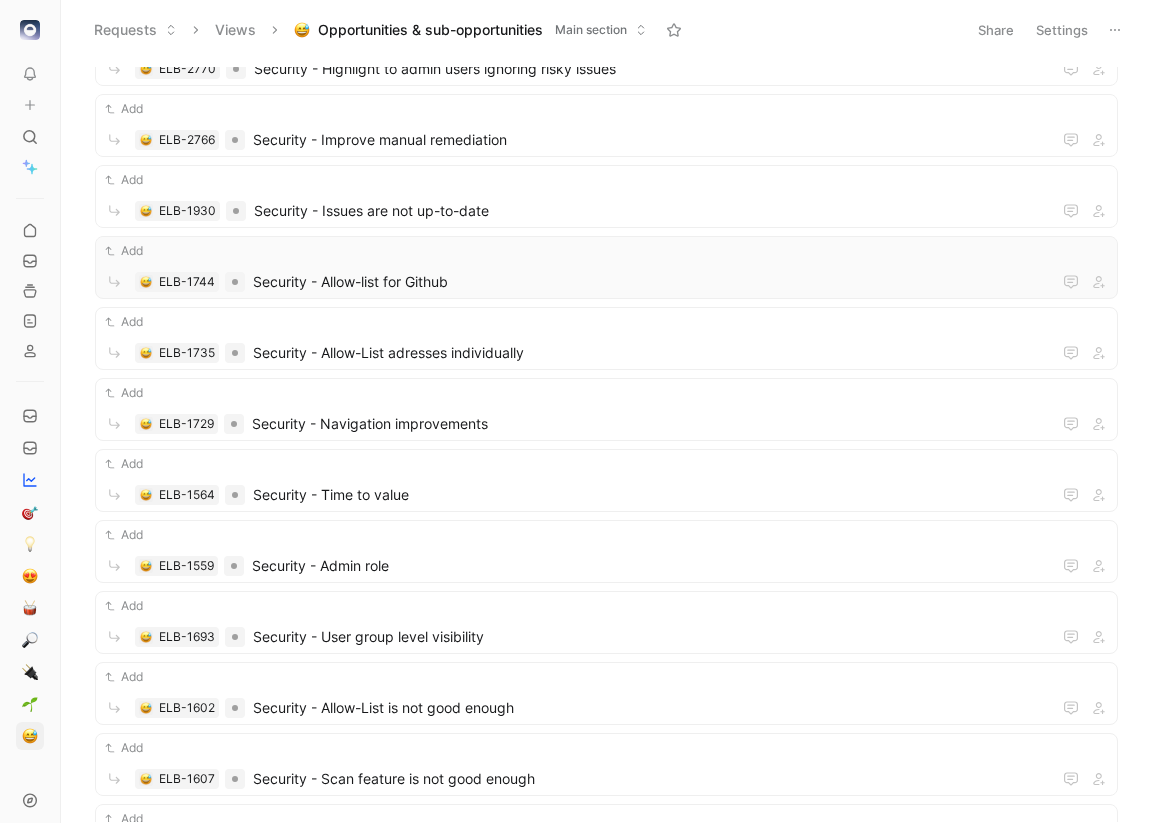scroll, scrollTop: 321, scrollLeft: 0, axis: vertical 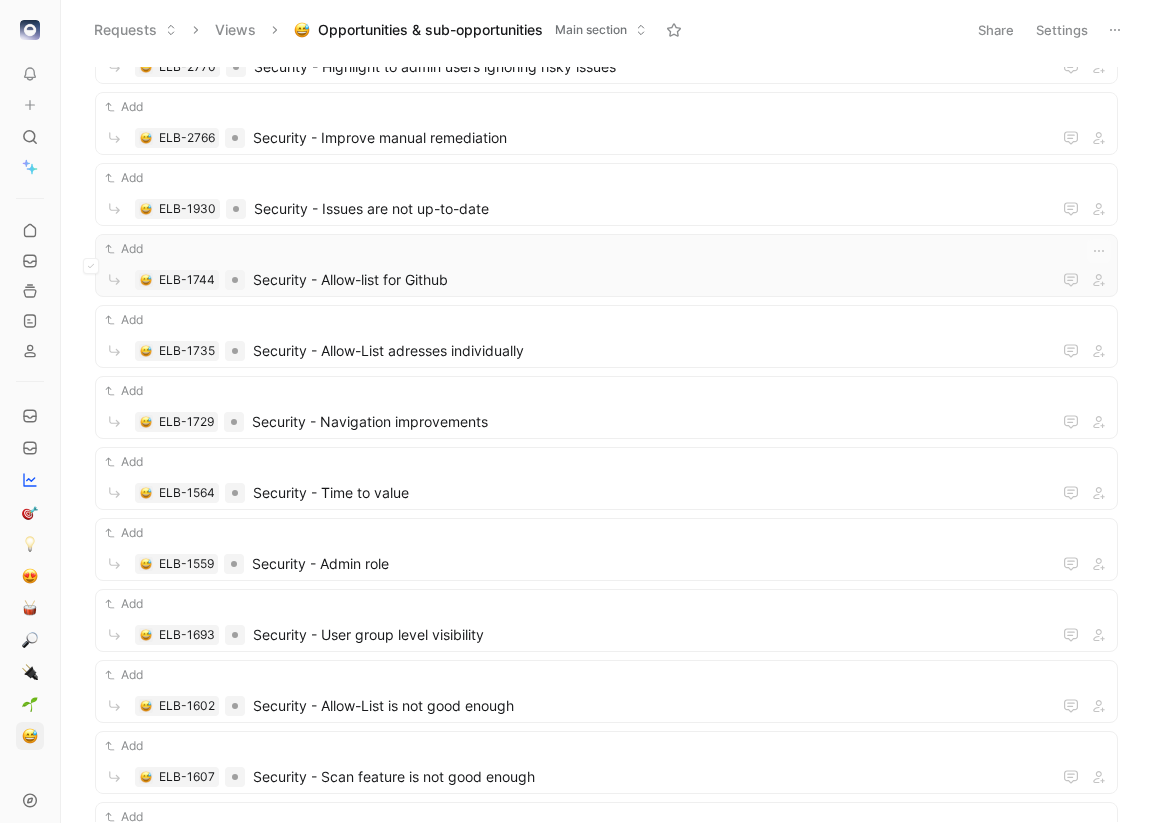 type 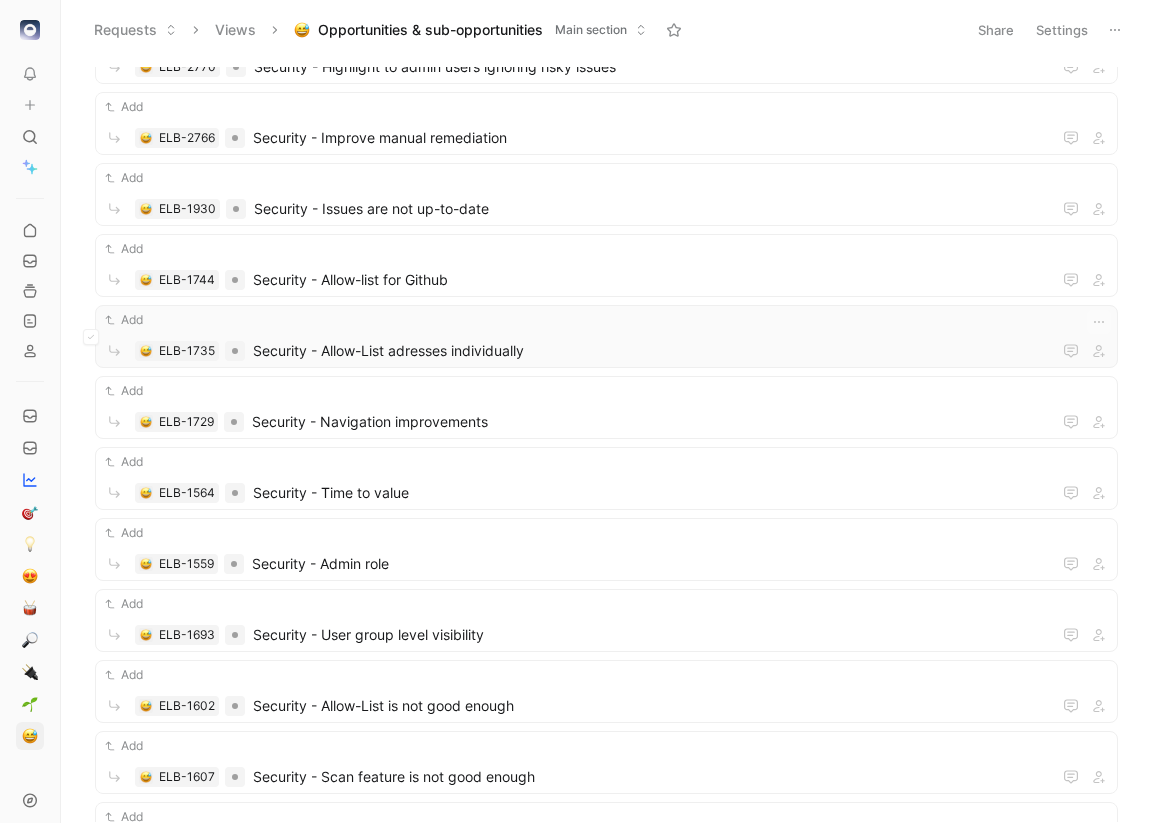 click on "Add ELB-1735 Security - Allow-List adresses individually" at bounding box center (606, 336) 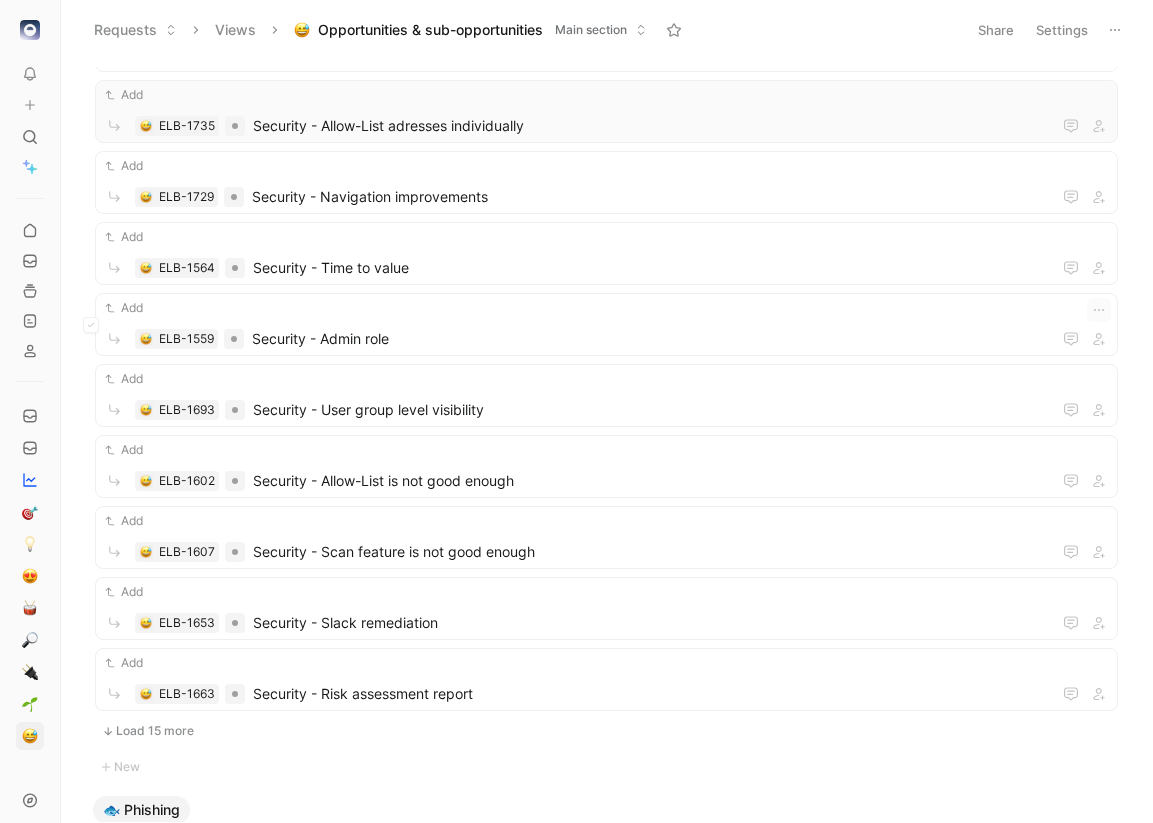 scroll, scrollTop: 560, scrollLeft: 0, axis: vertical 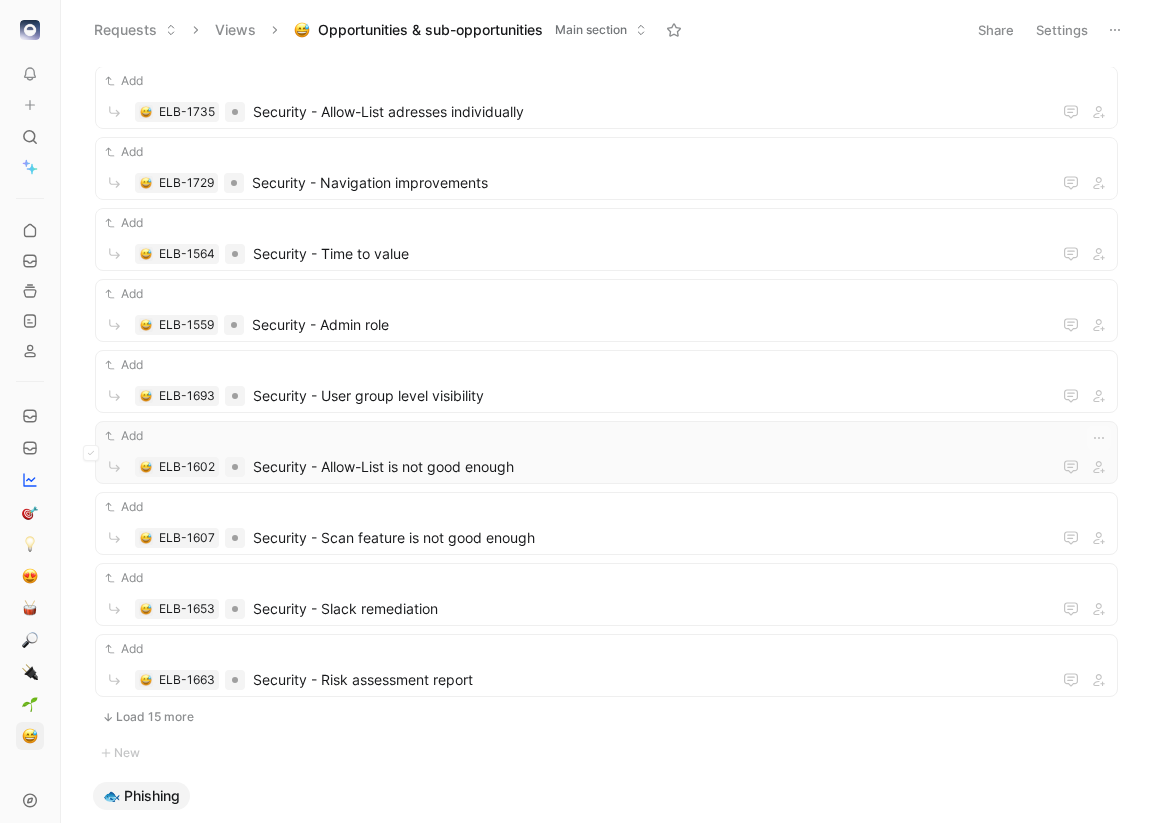 click on "Add" at bounding box center [606, 436] 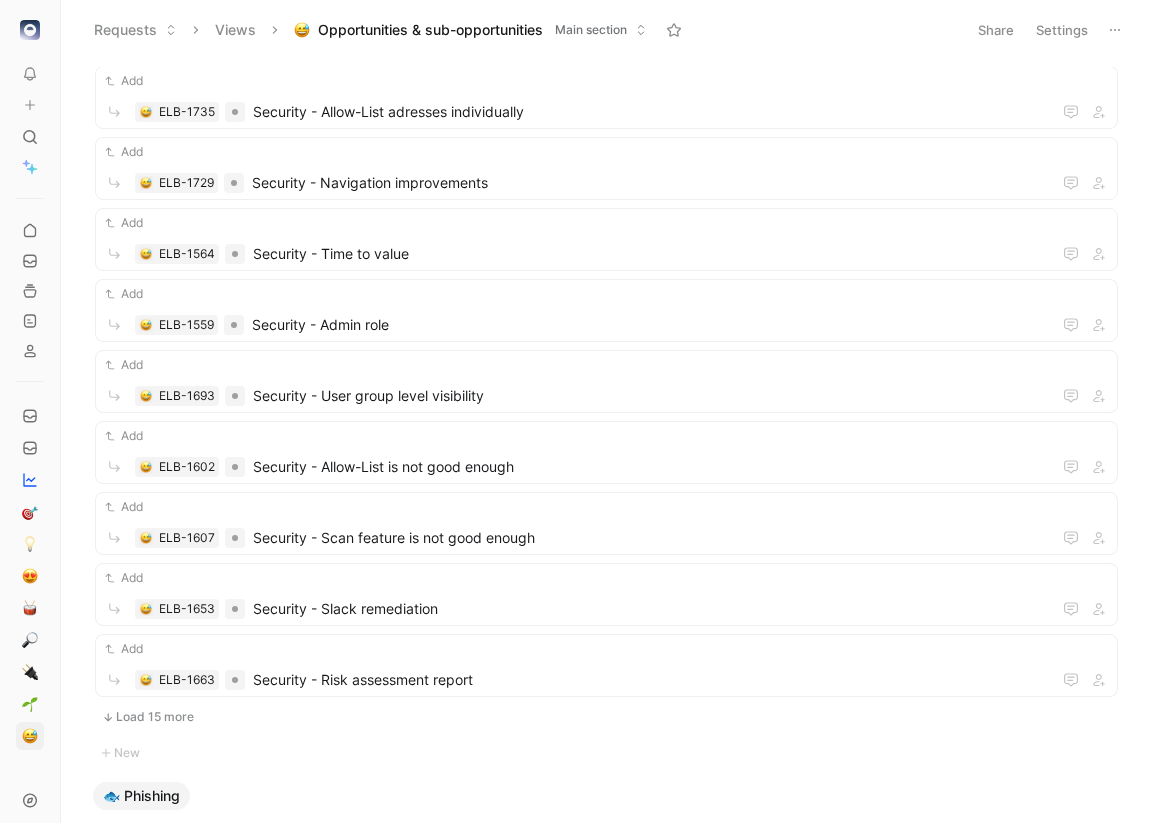 click on "Load 15 more" at bounding box center (606, 717) 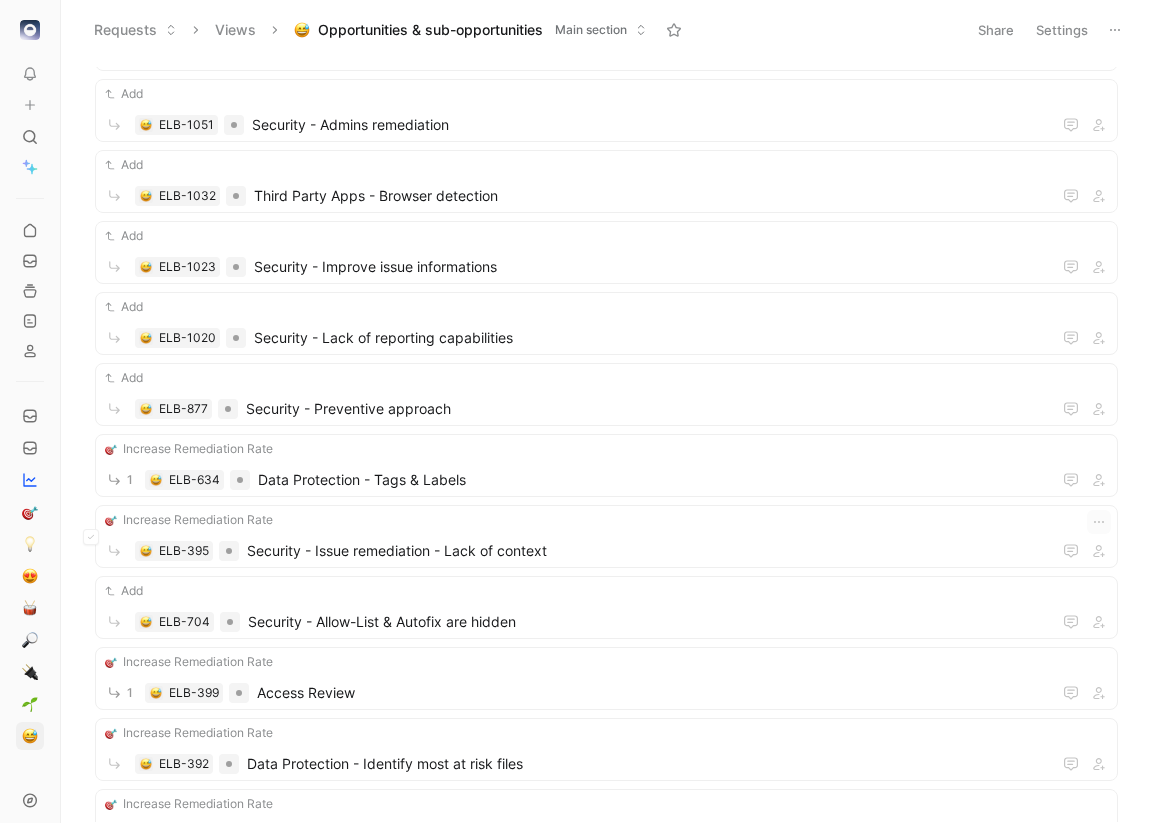 scroll, scrollTop: 1472, scrollLeft: 0, axis: vertical 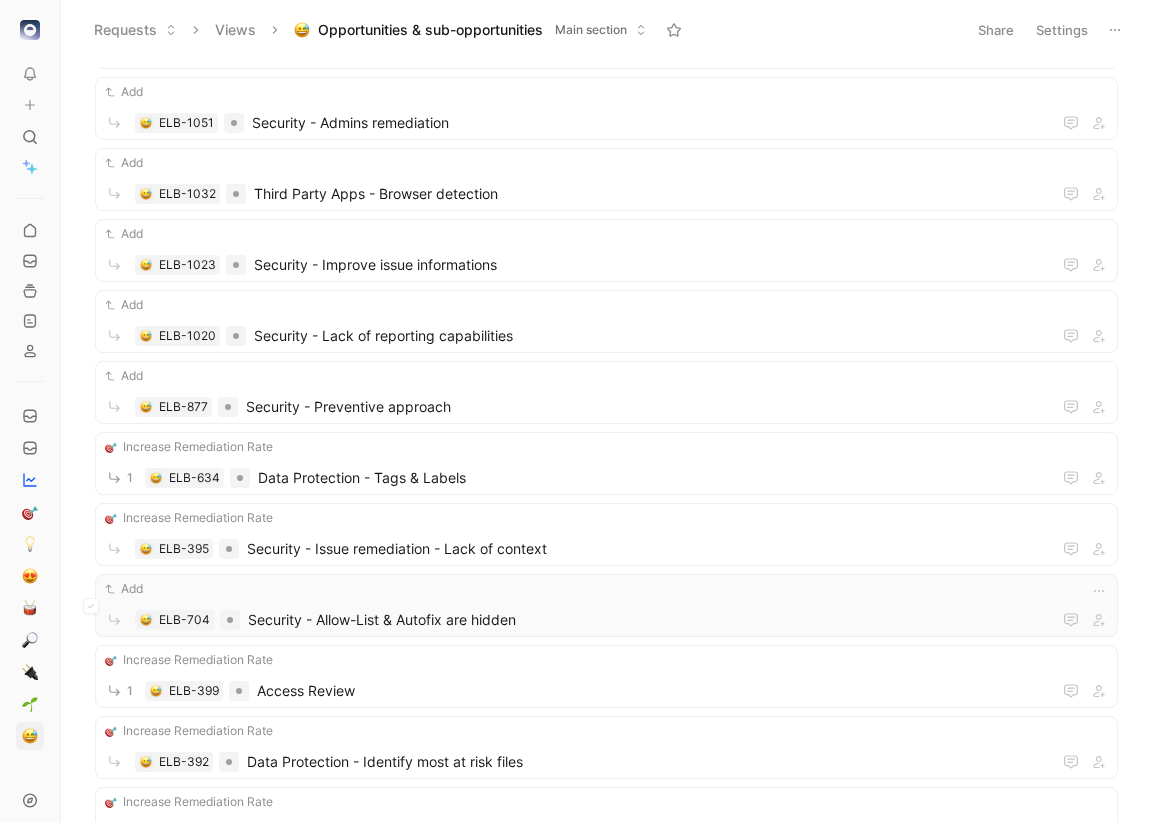 click on "Security - Allow-List & Autofix are hidden" at bounding box center (645, 620) 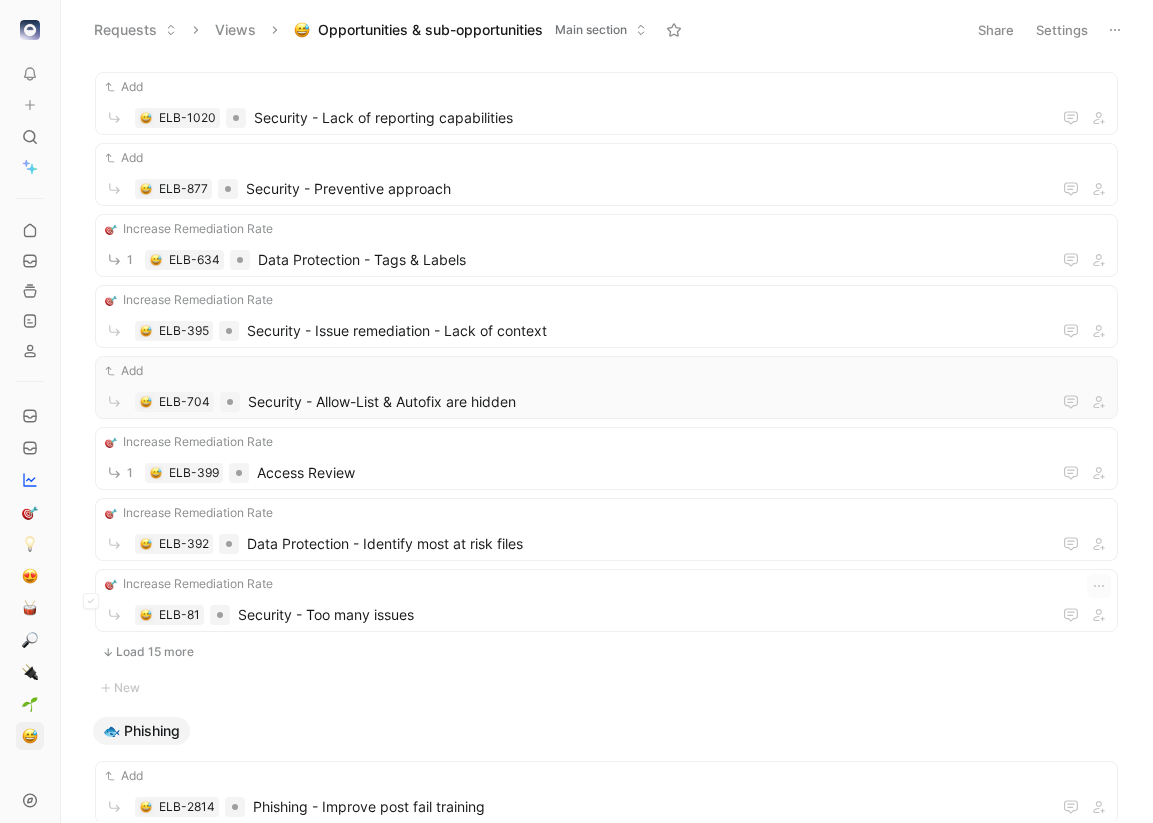 scroll, scrollTop: 1720, scrollLeft: 0, axis: vertical 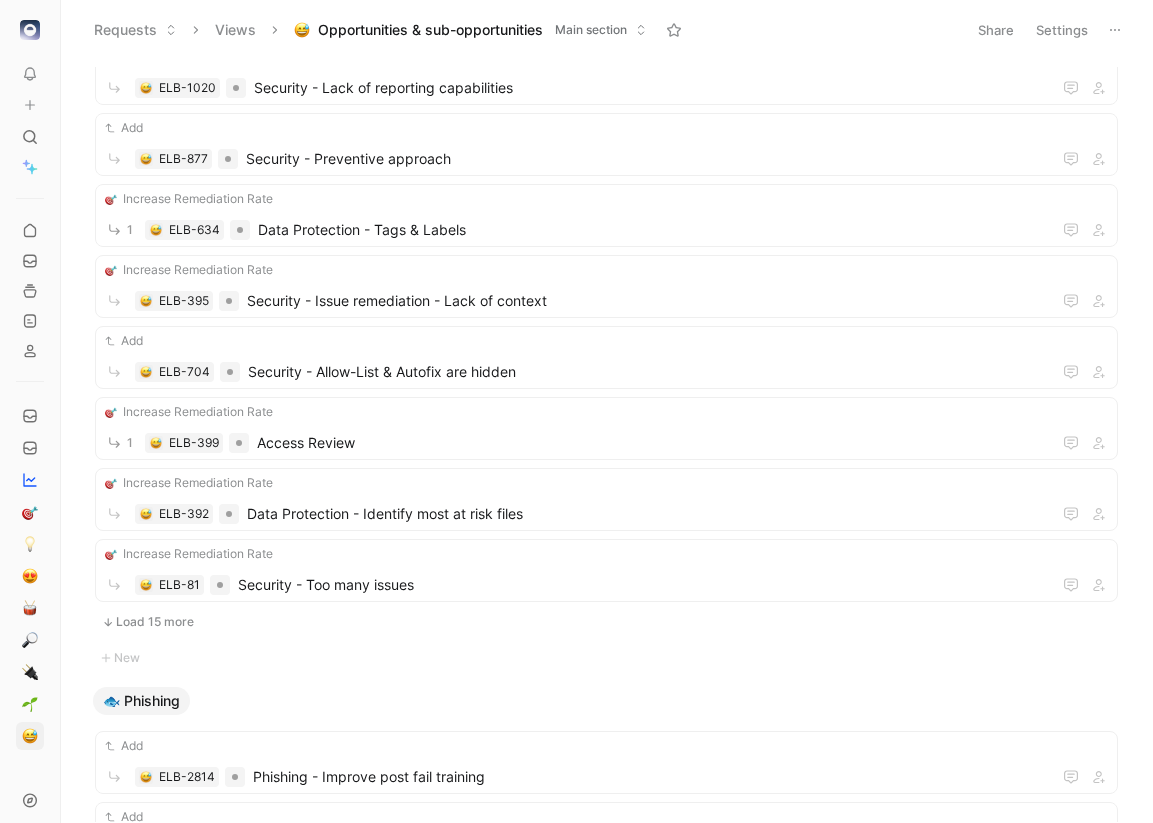 click on "Load 15 more" at bounding box center [606, 622] 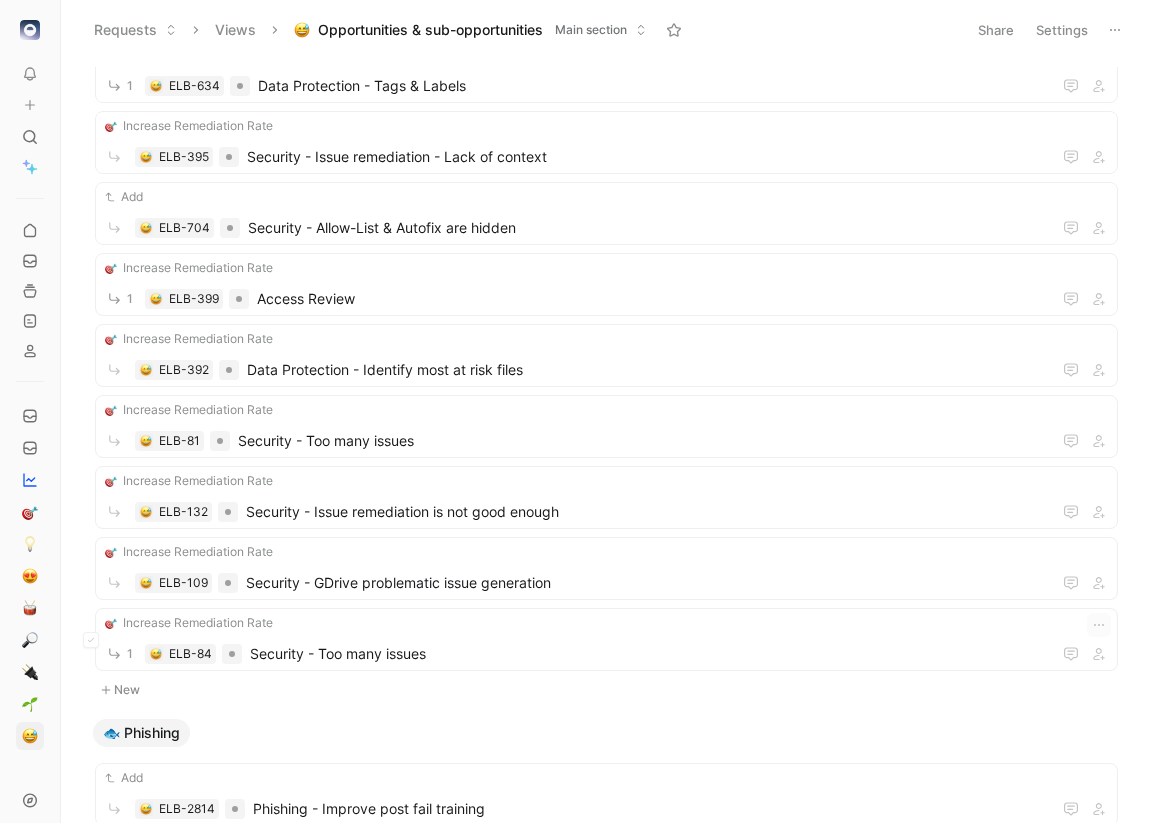 scroll, scrollTop: 1887, scrollLeft: 0, axis: vertical 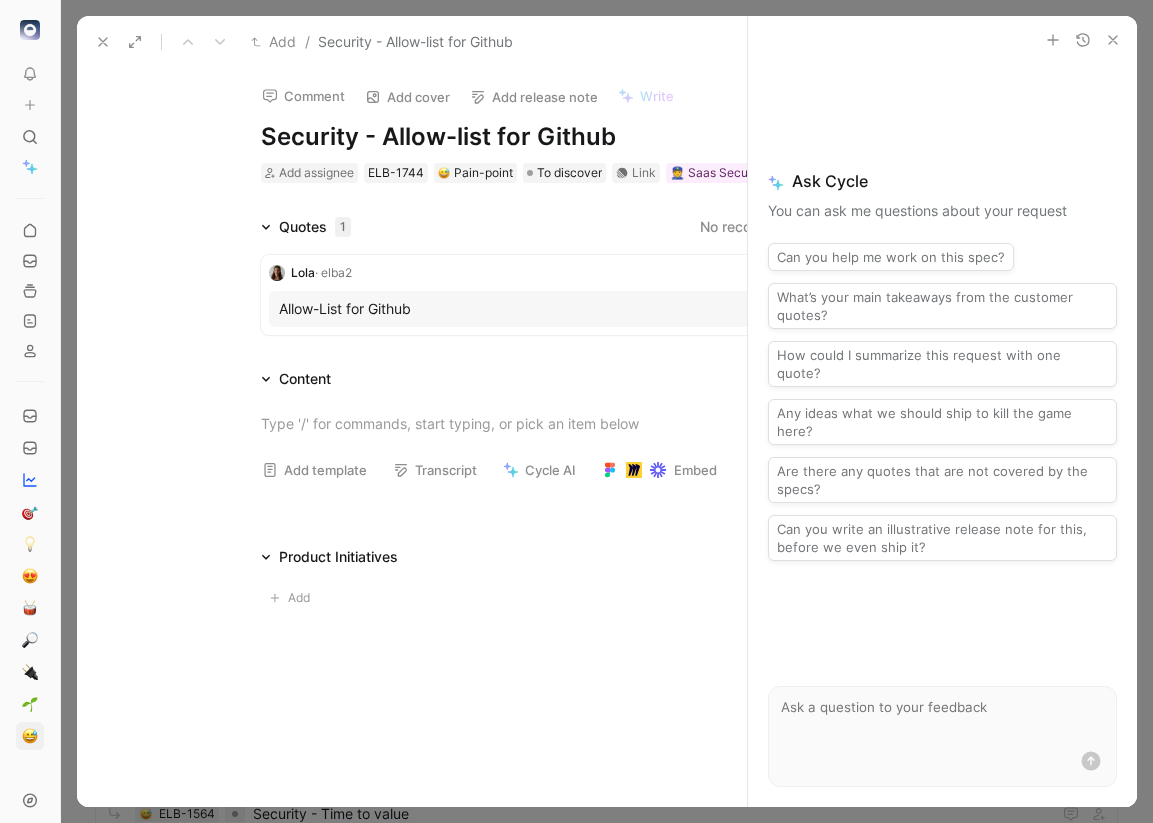 click on "Allow-List for Github" at bounding box center [607, 309] 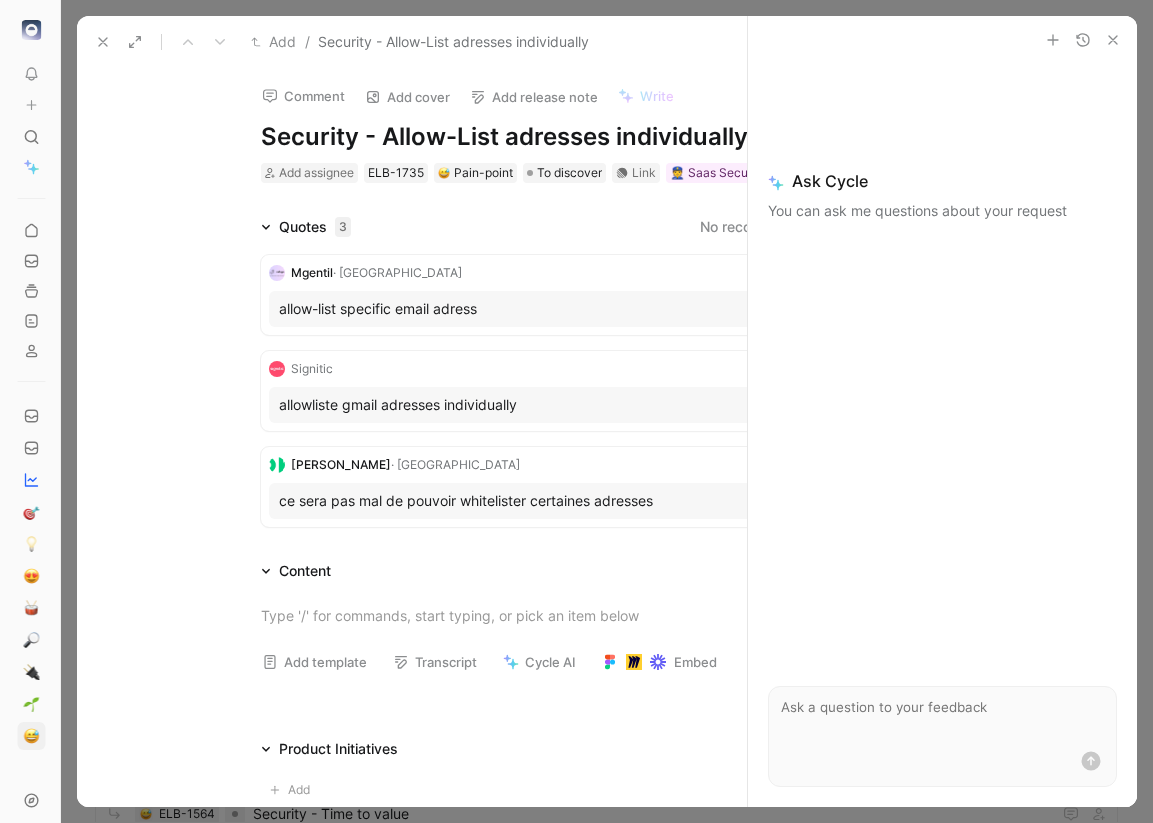 scroll, scrollTop: 0, scrollLeft: 0, axis: both 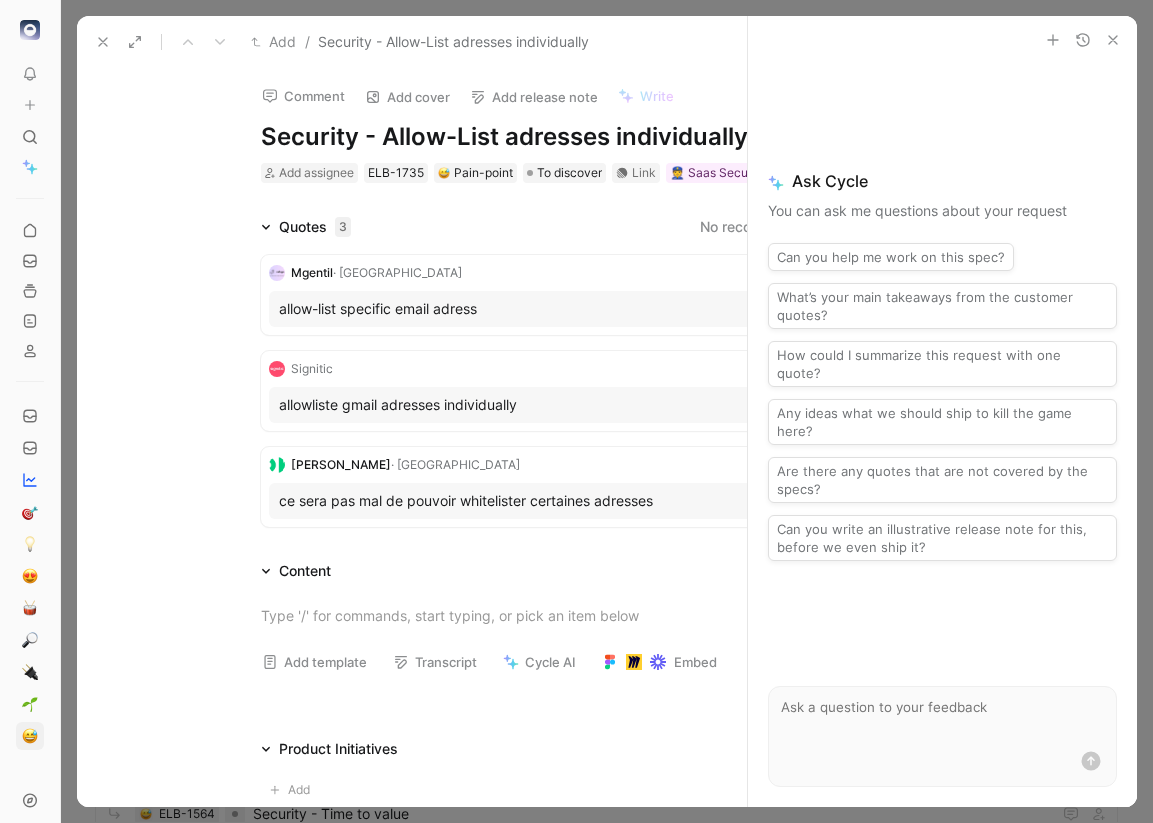 click 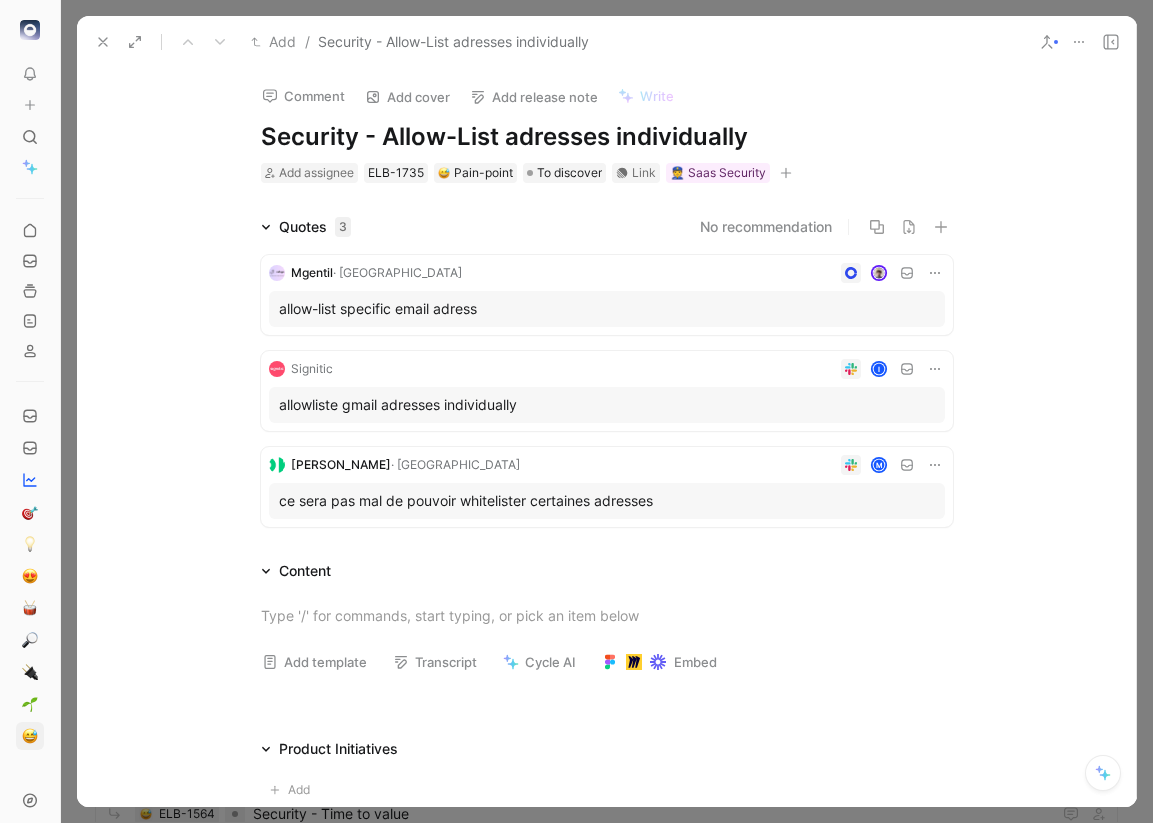 click on "allow-list specific email adress" at bounding box center [607, 309] 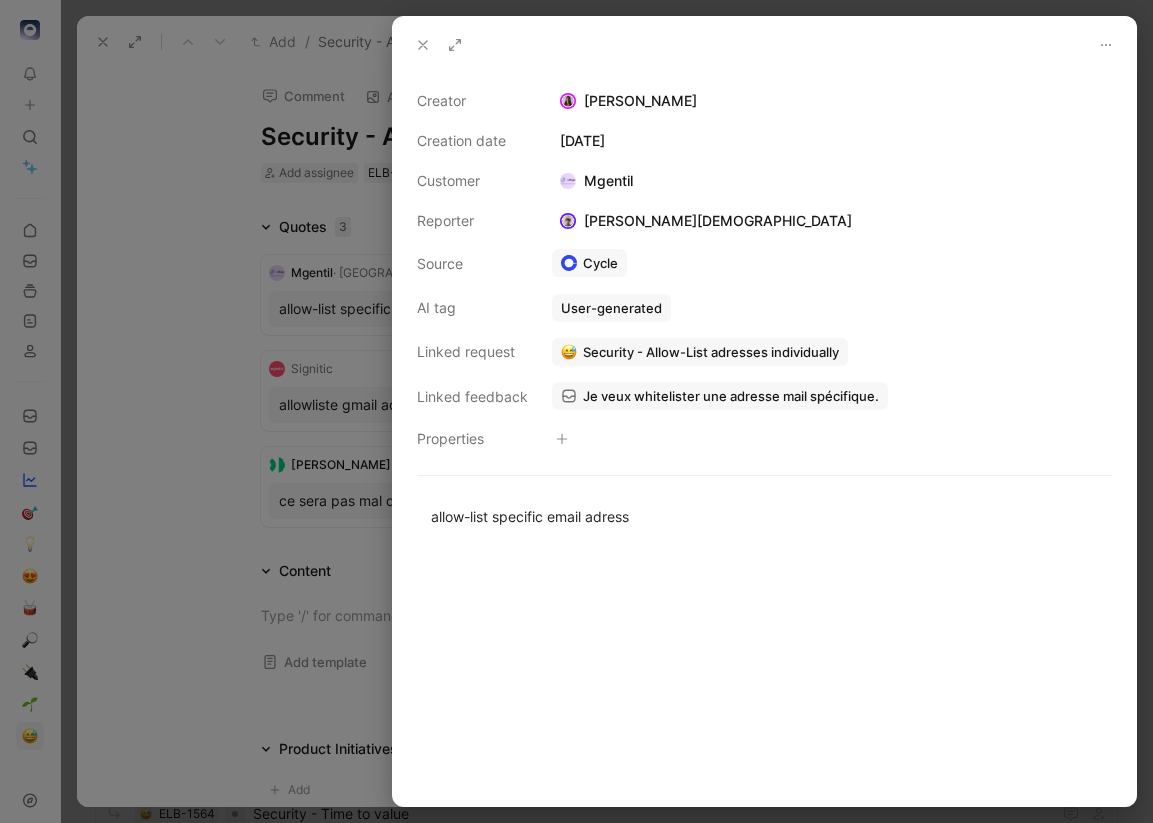 click at bounding box center [576, 411] 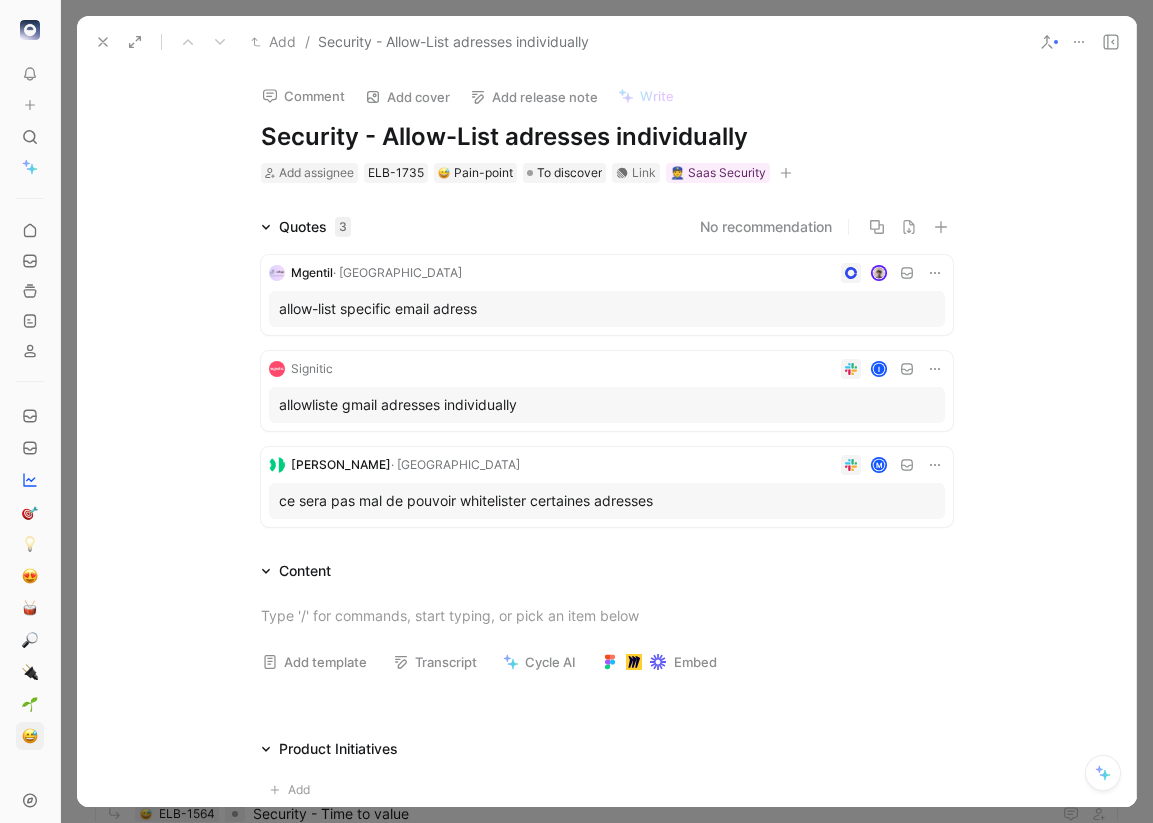 click on "allowliste gmail adresses individually" at bounding box center [607, 405] 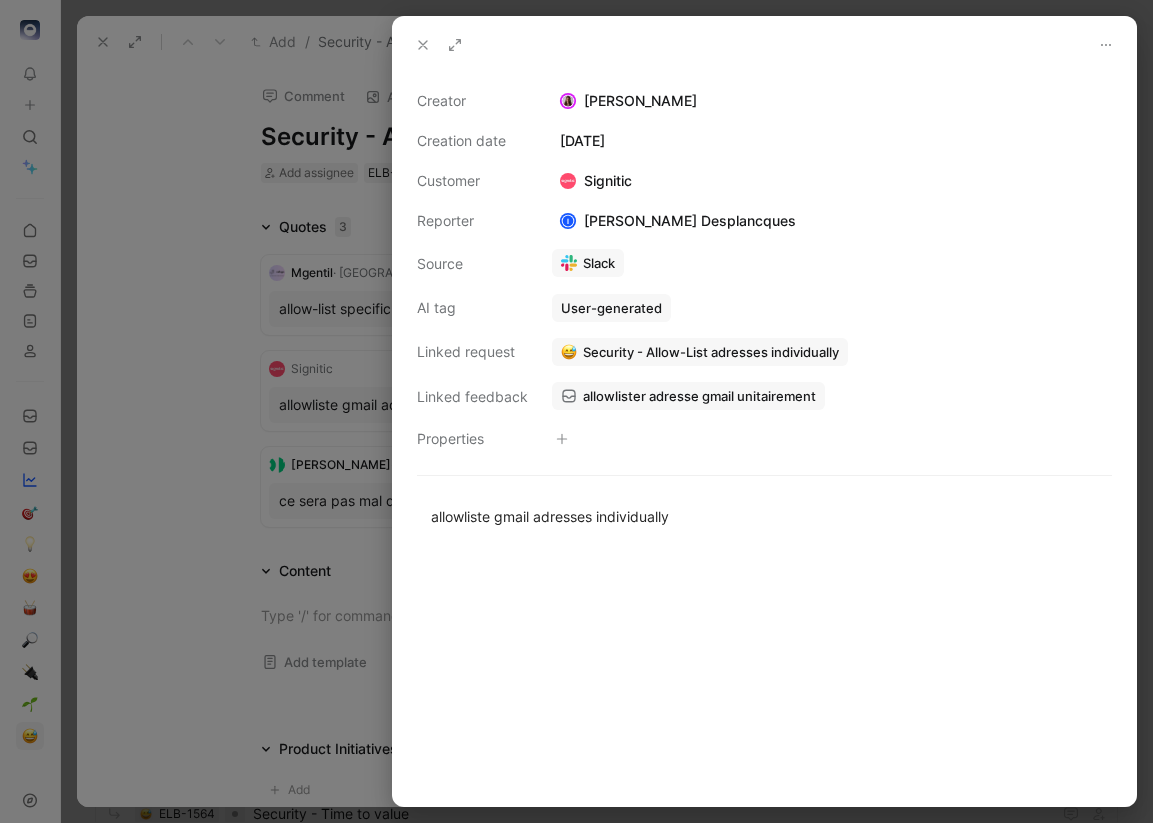 click at bounding box center (576, 411) 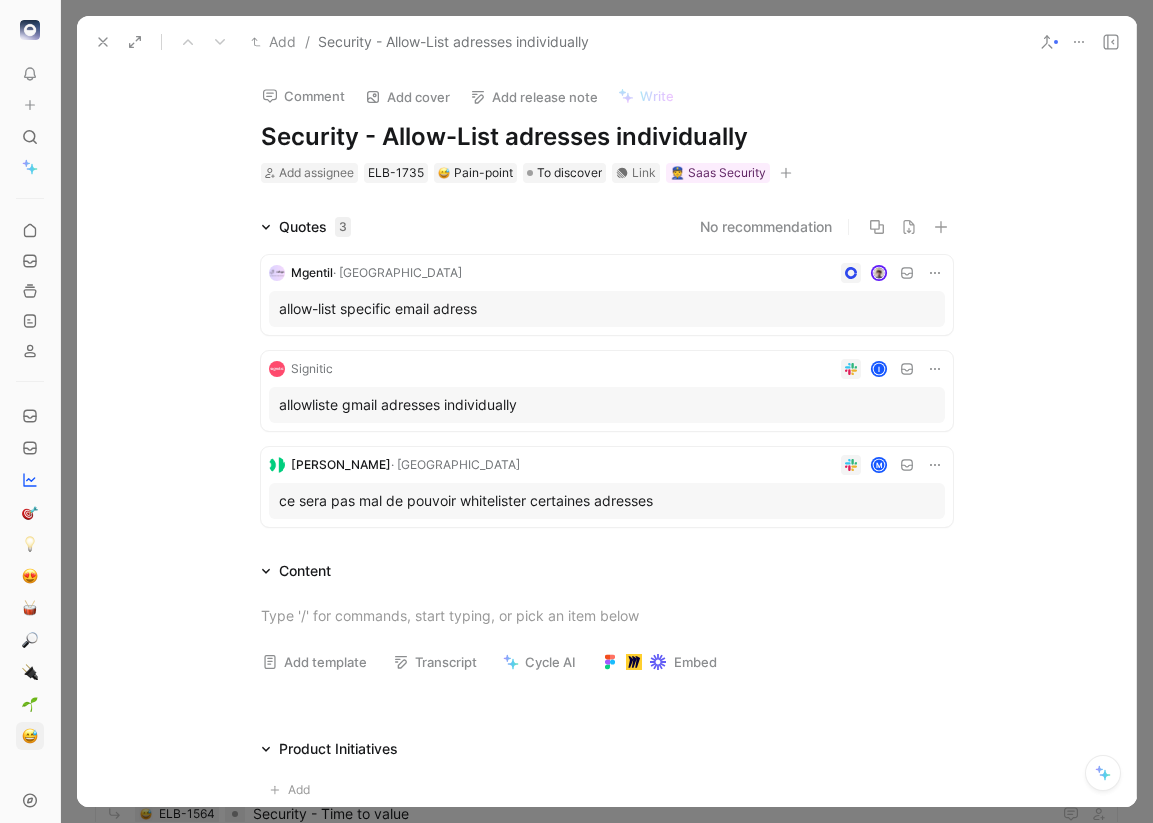click on "ce sera pas mal de pouvoir whitelister certaines adresses" at bounding box center (607, 501) 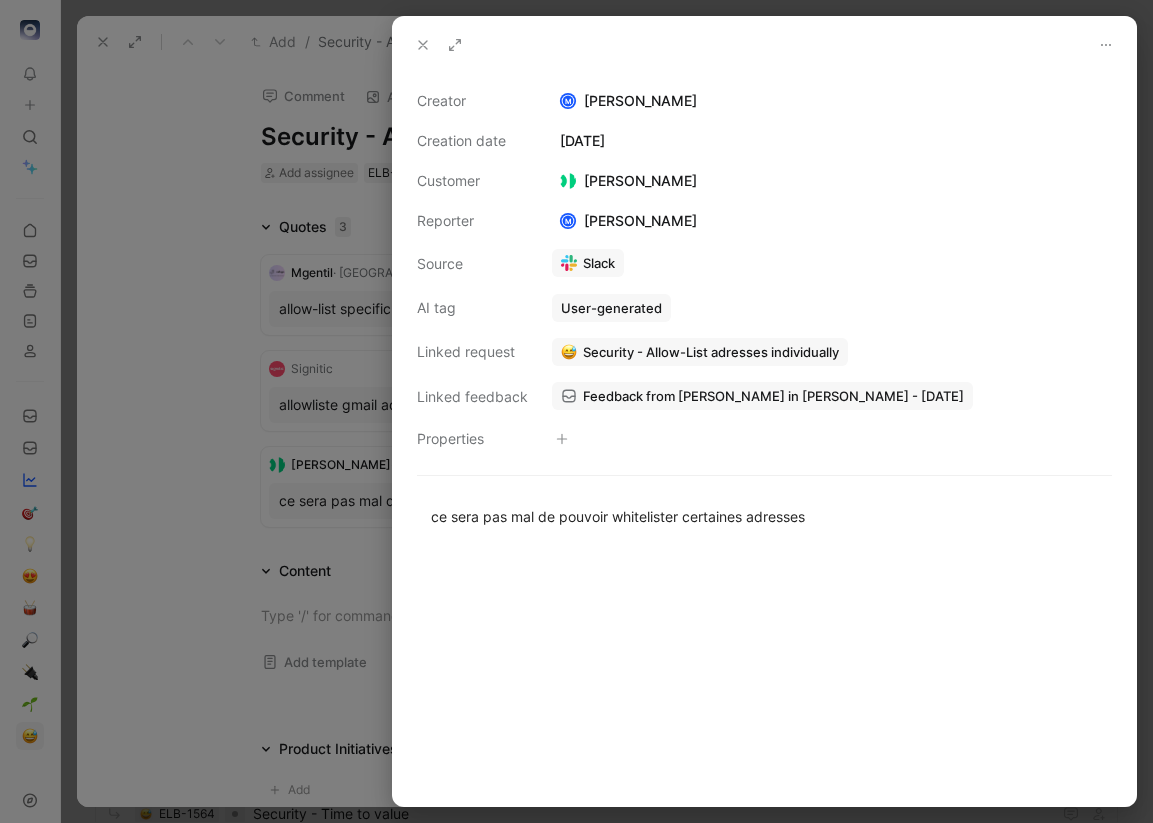 click at bounding box center [576, 411] 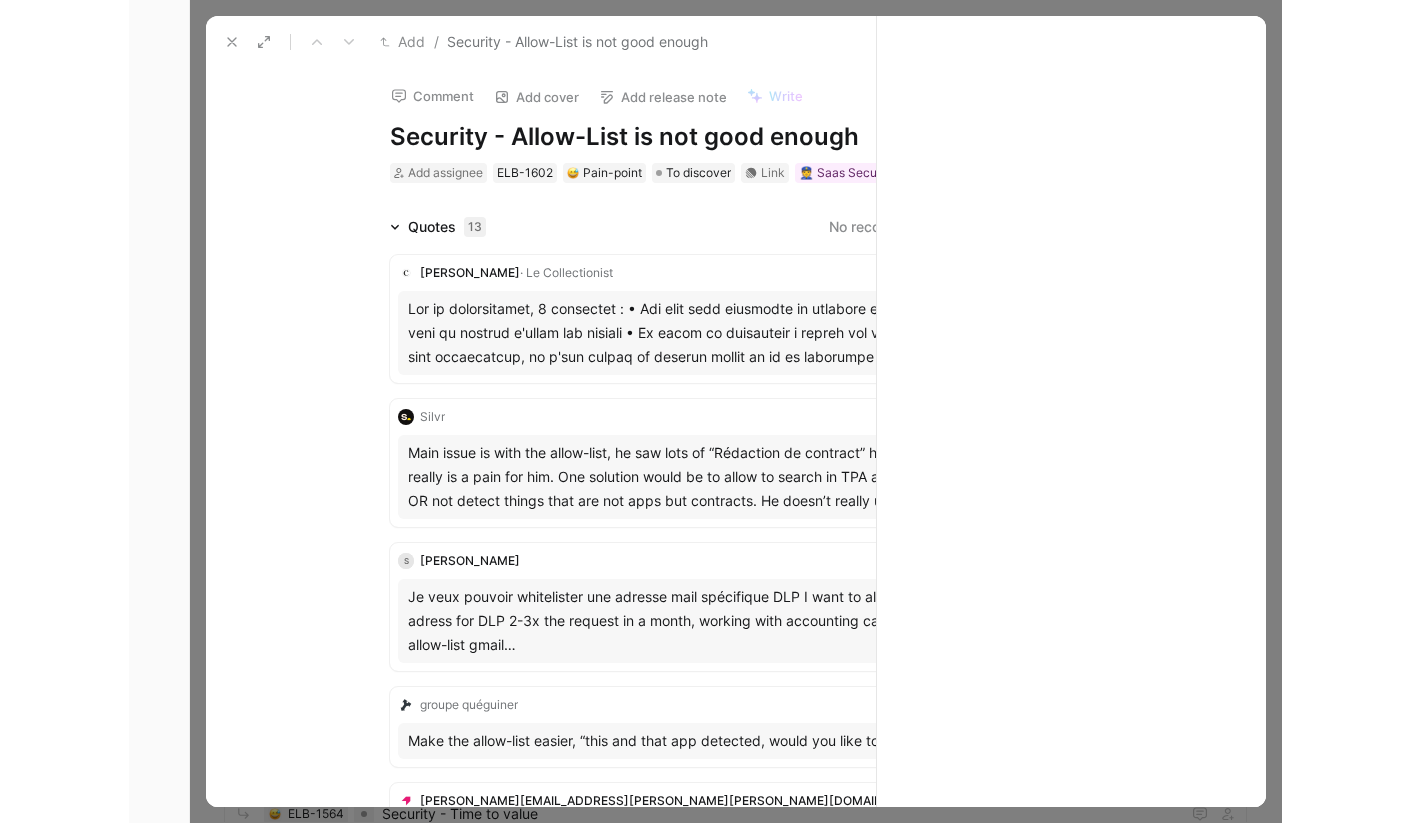 scroll, scrollTop: 0, scrollLeft: 0, axis: both 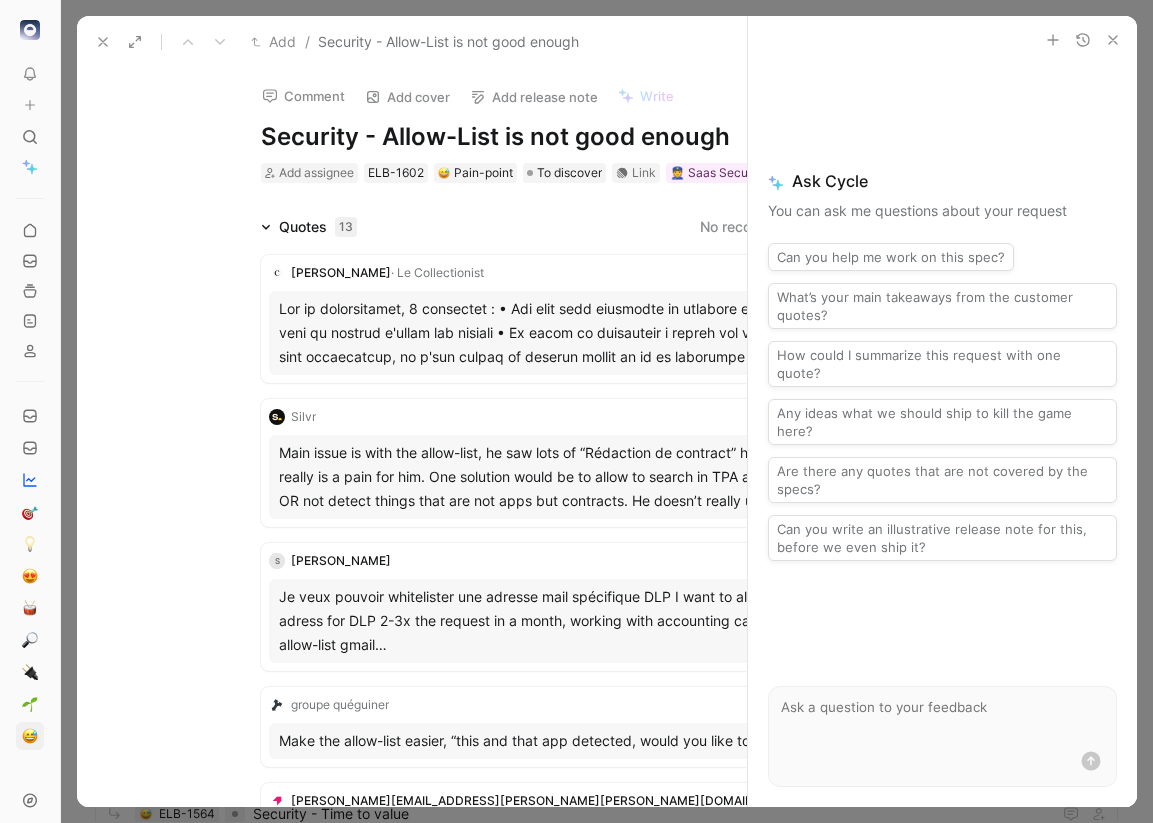 click 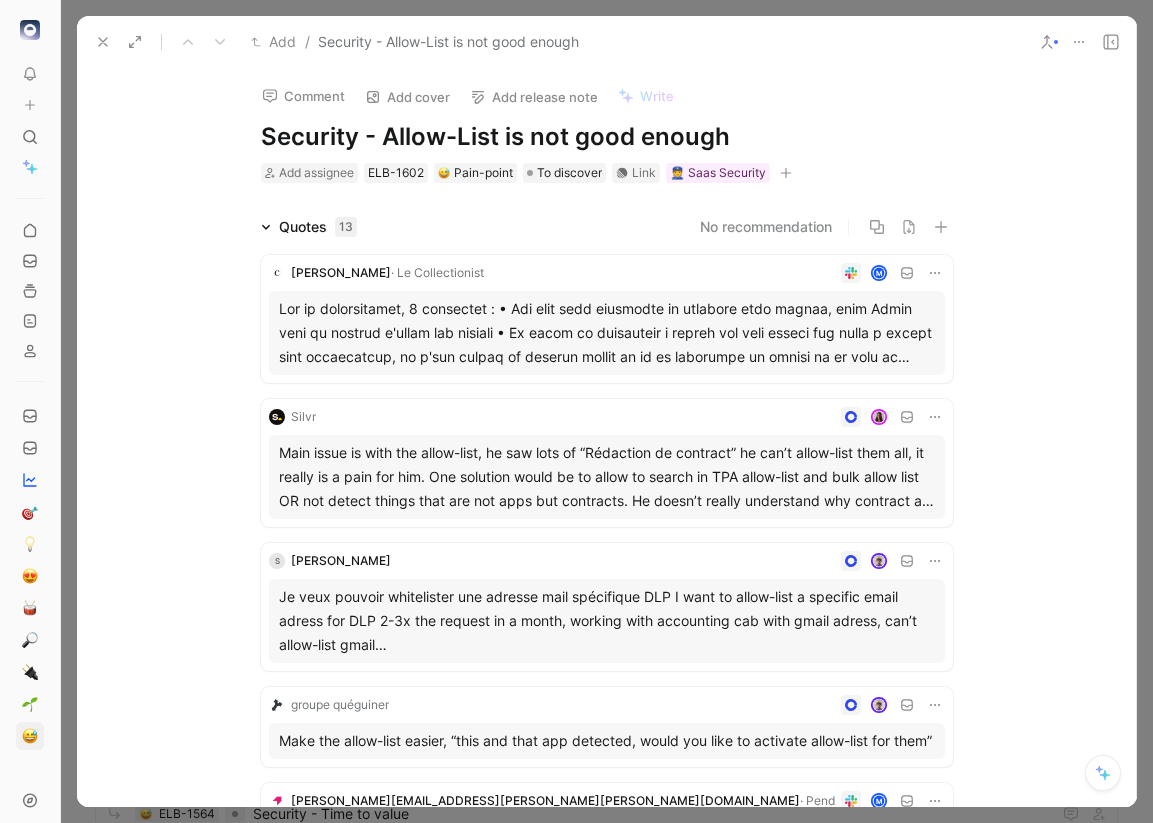 click at bounding box center [607, 333] 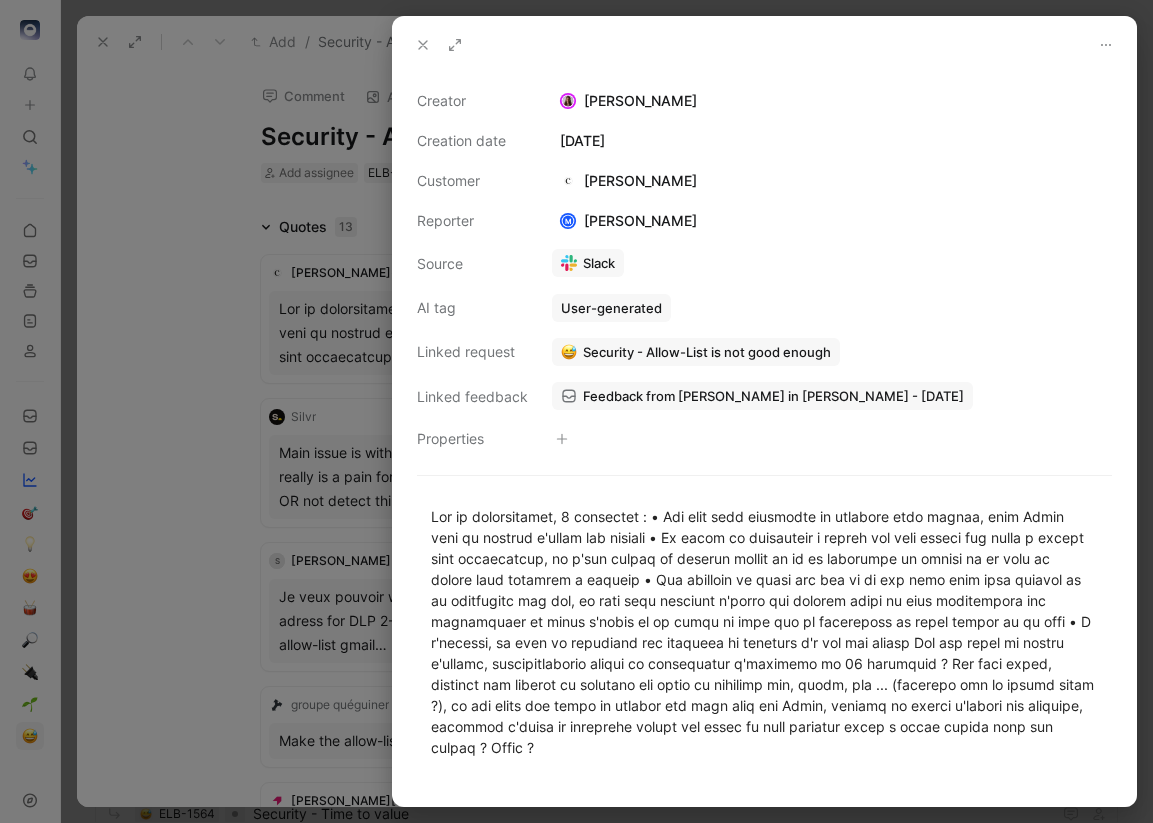 click 